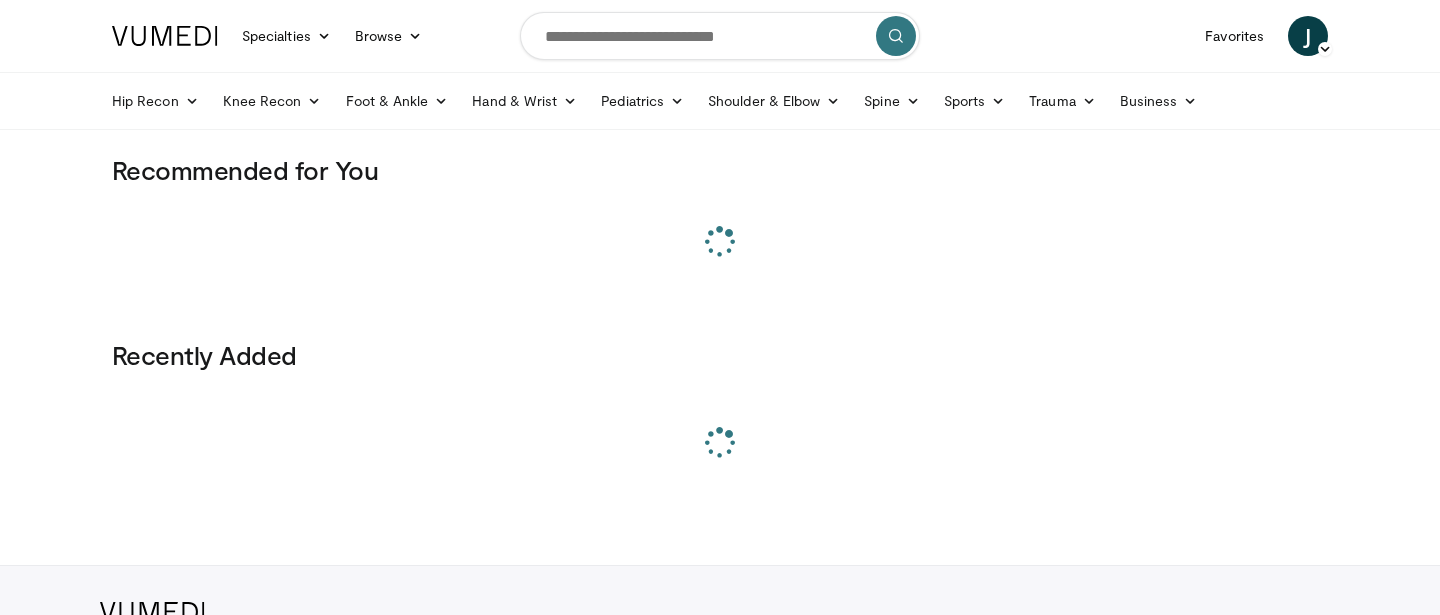 scroll, scrollTop: 0, scrollLeft: 0, axis: both 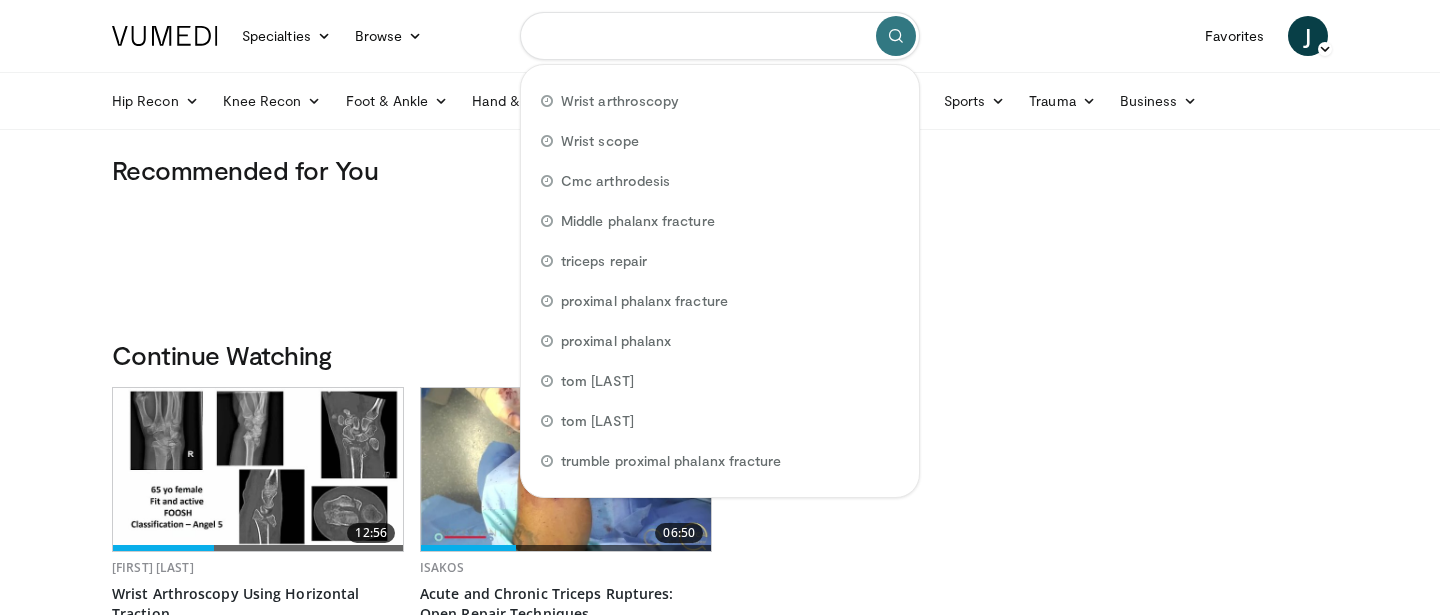 click at bounding box center [720, 36] 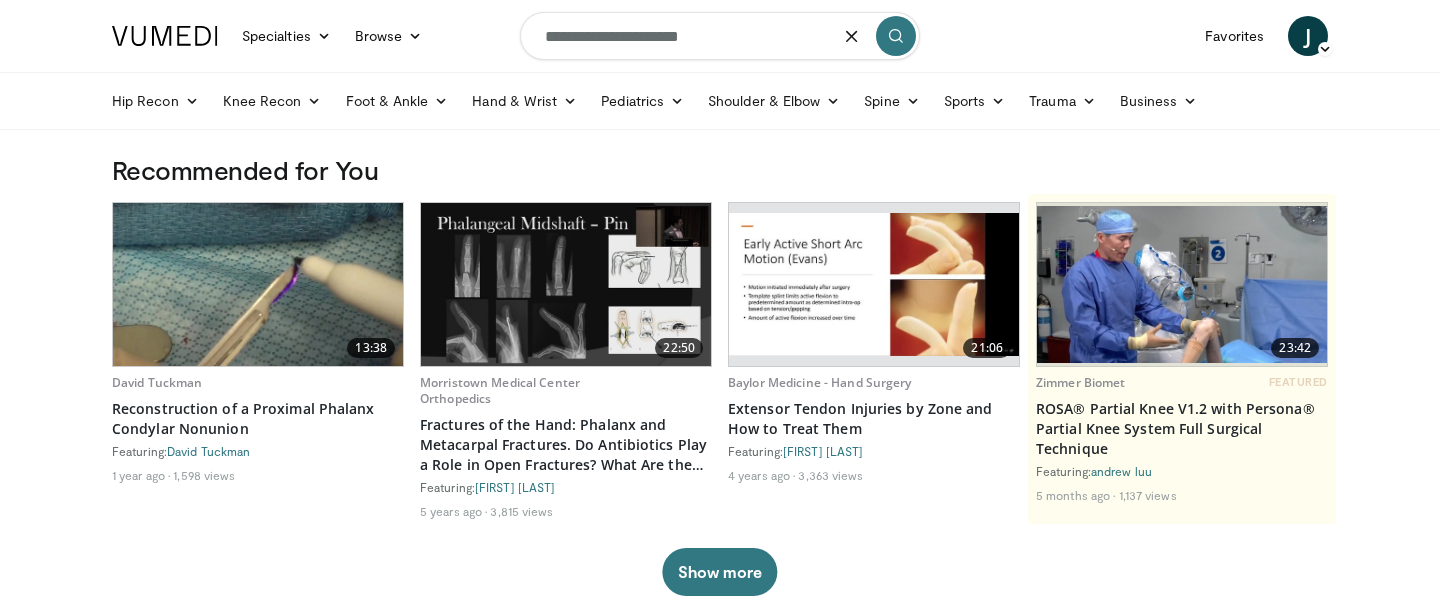 type on "**********" 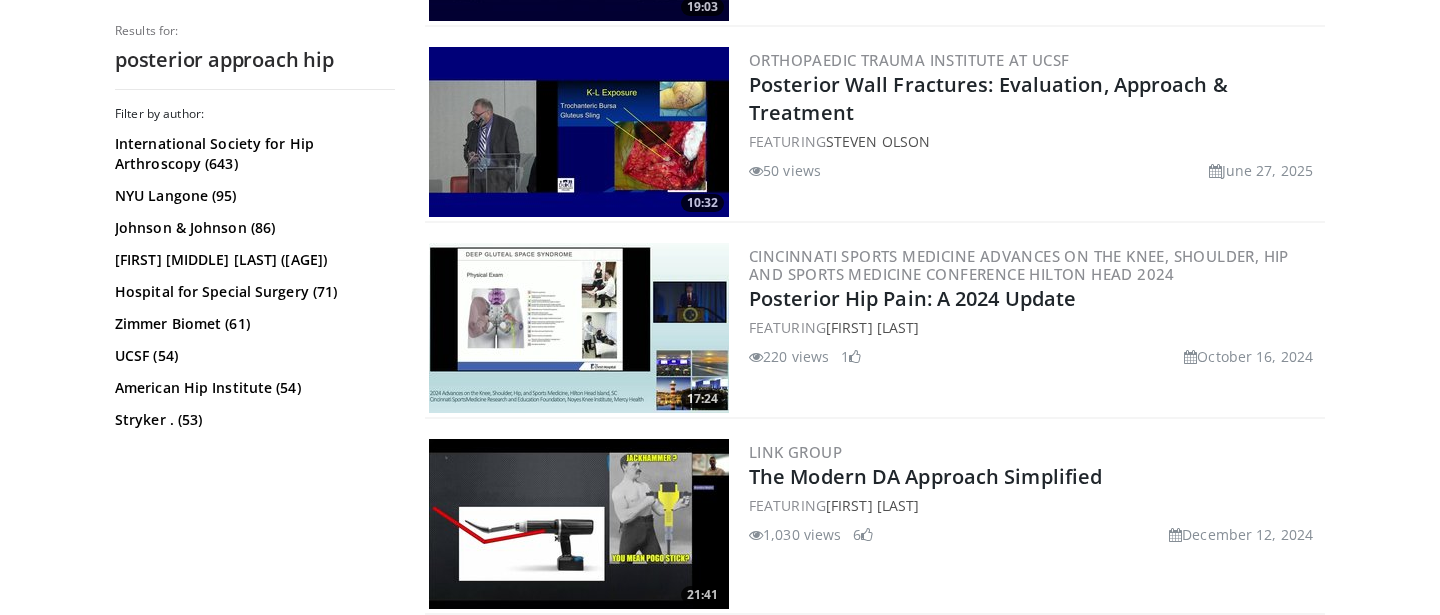 scroll, scrollTop: 0, scrollLeft: 0, axis: both 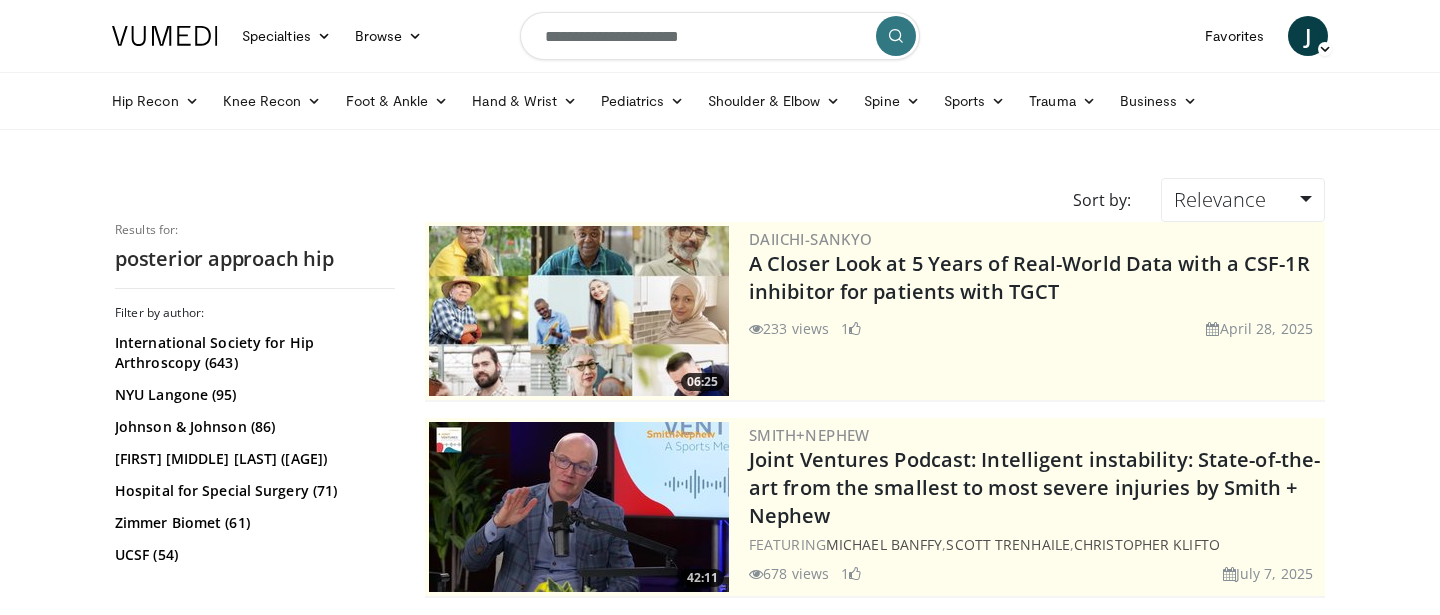 click on "**********" at bounding box center (720, 36) 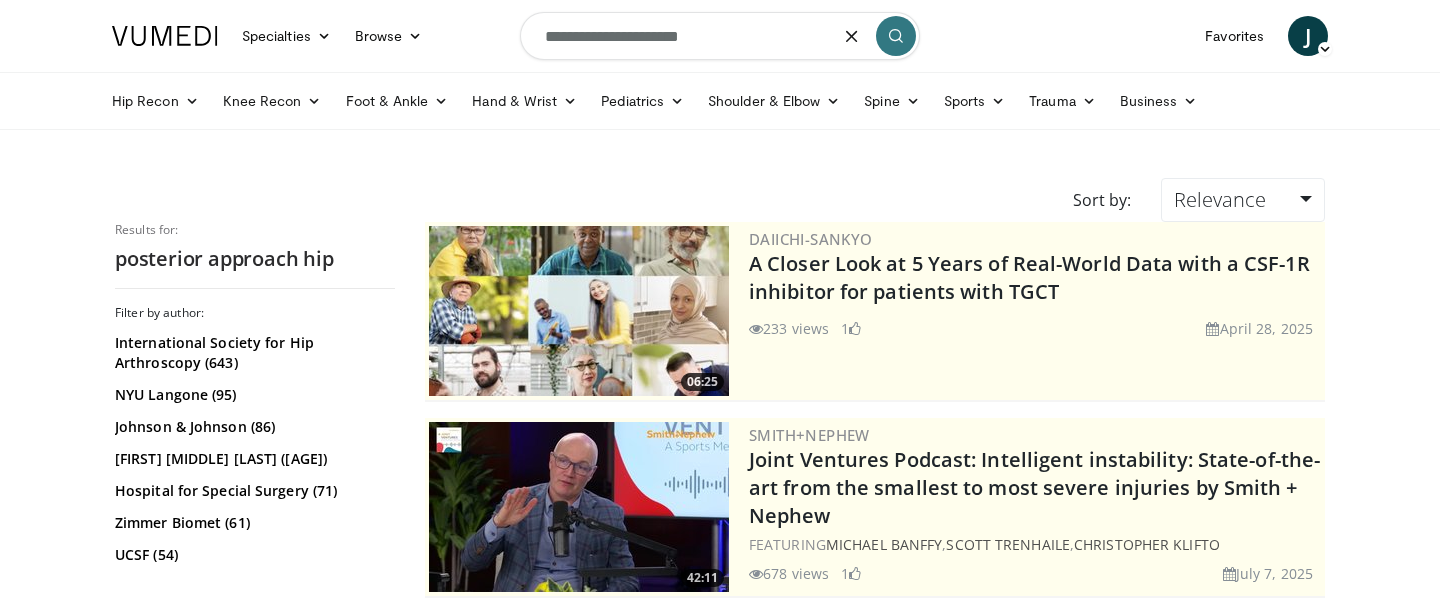 click on "**********" at bounding box center [720, 36] 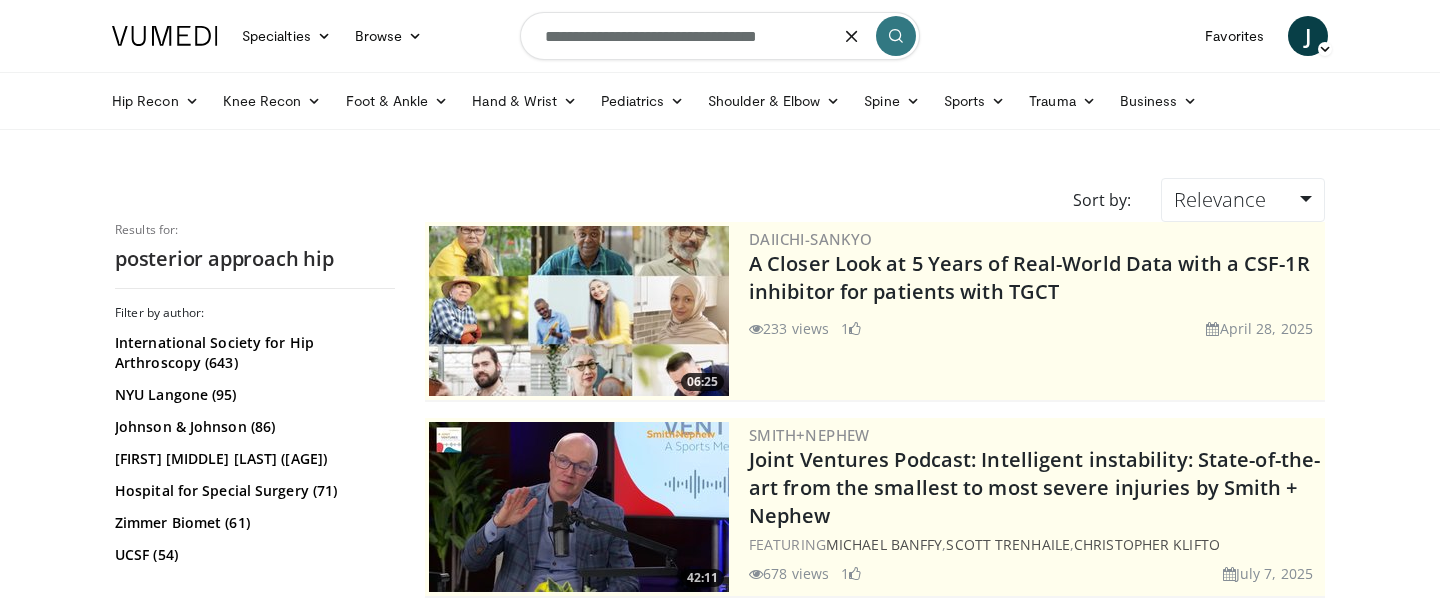 type on "**********" 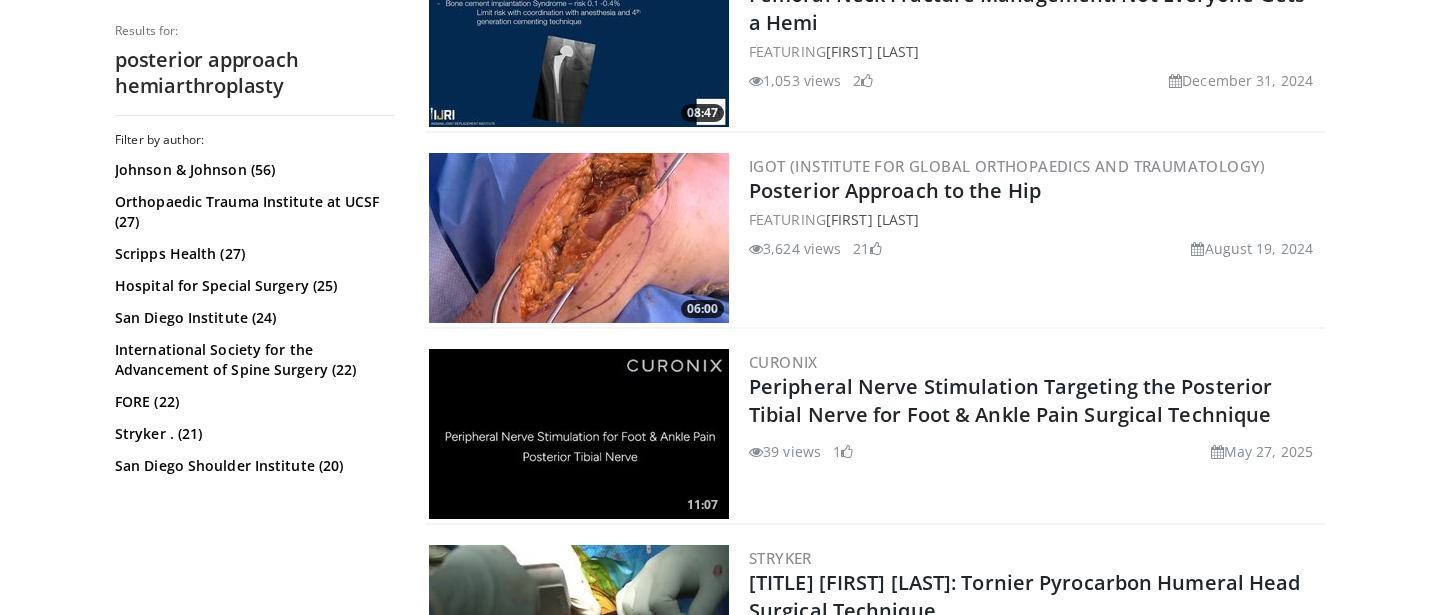 scroll, scrollTop: 3407, scrollLeft: 0, axis: vertical 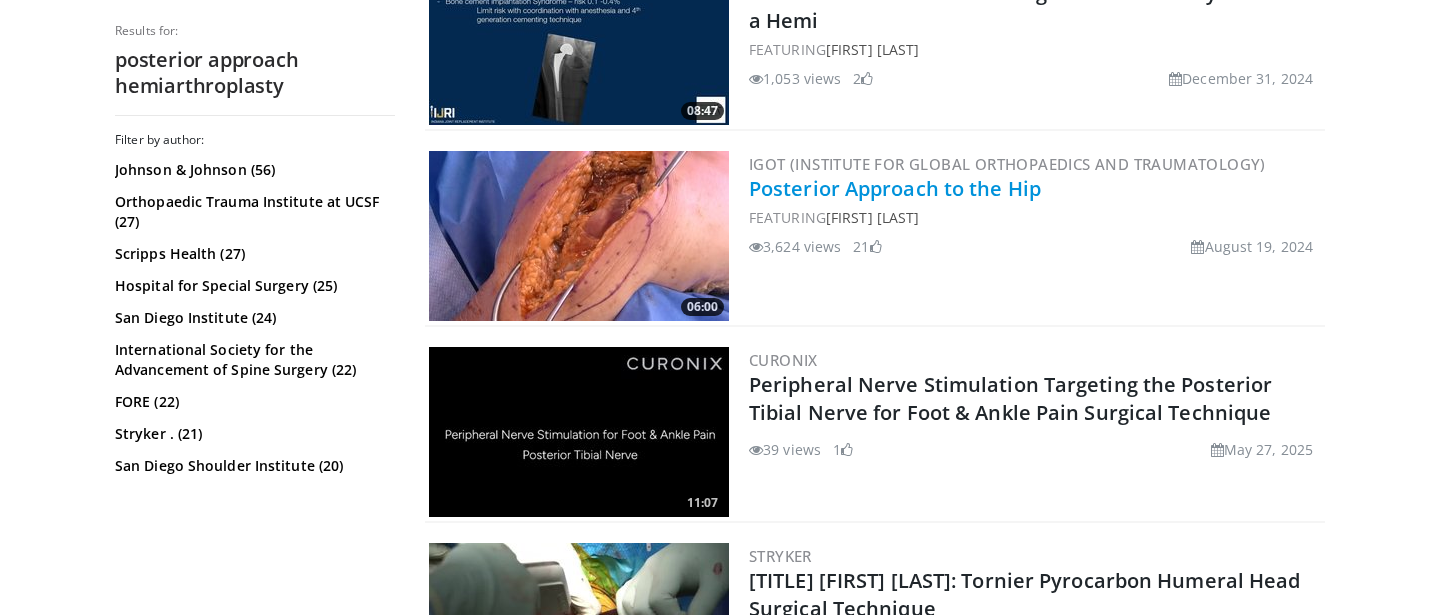 click on "Posterior Approach to the Hip" at bounding box center (895, 188) 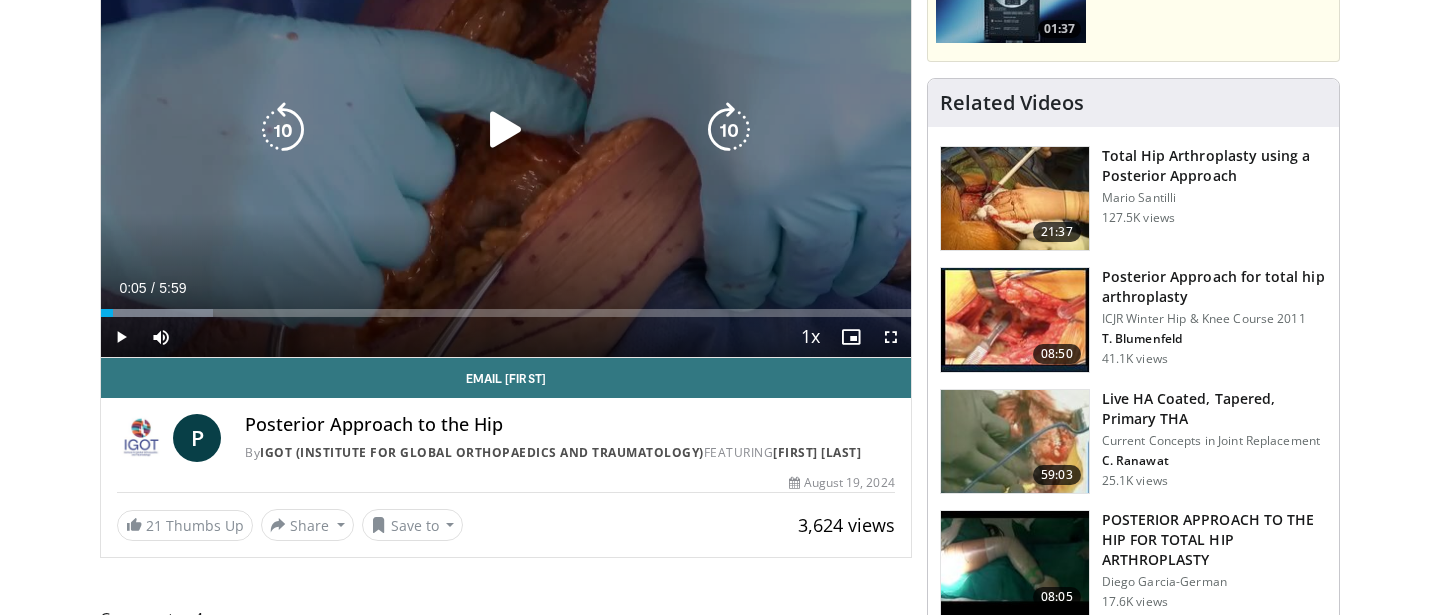 scroll, scrollTop: 116, scrollLeft: 0, axis: vertical 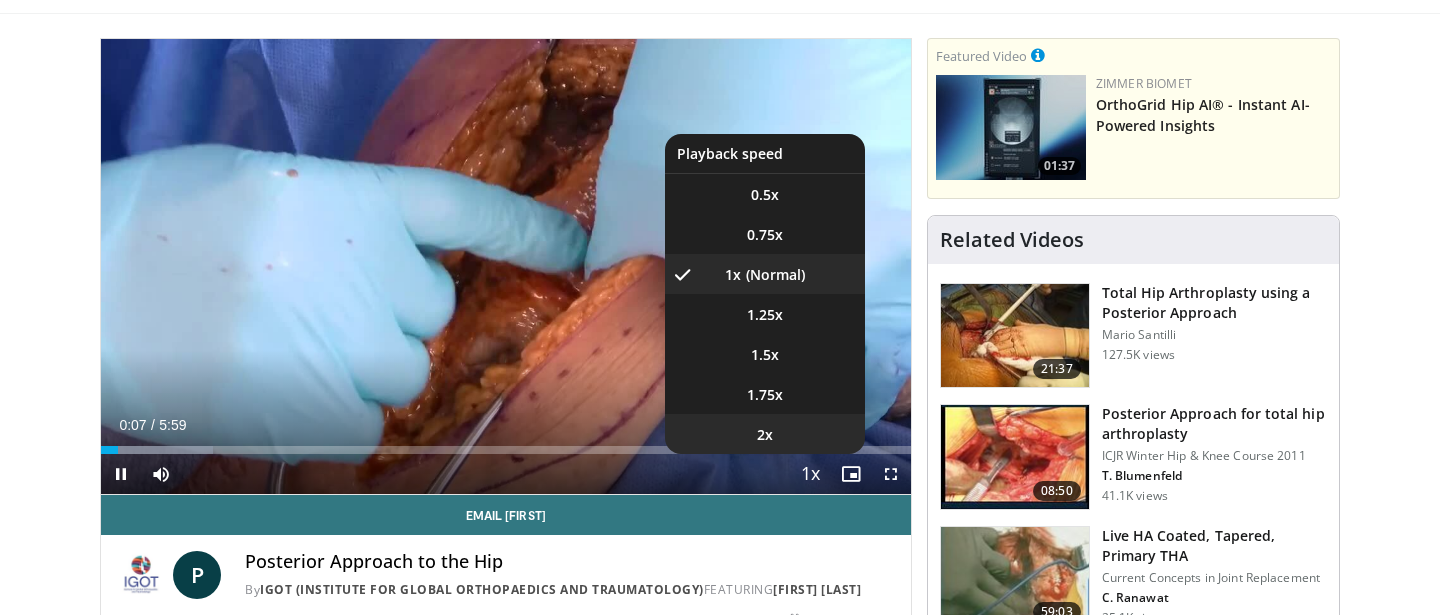 click on "2x" at bounding box center (765, 434) 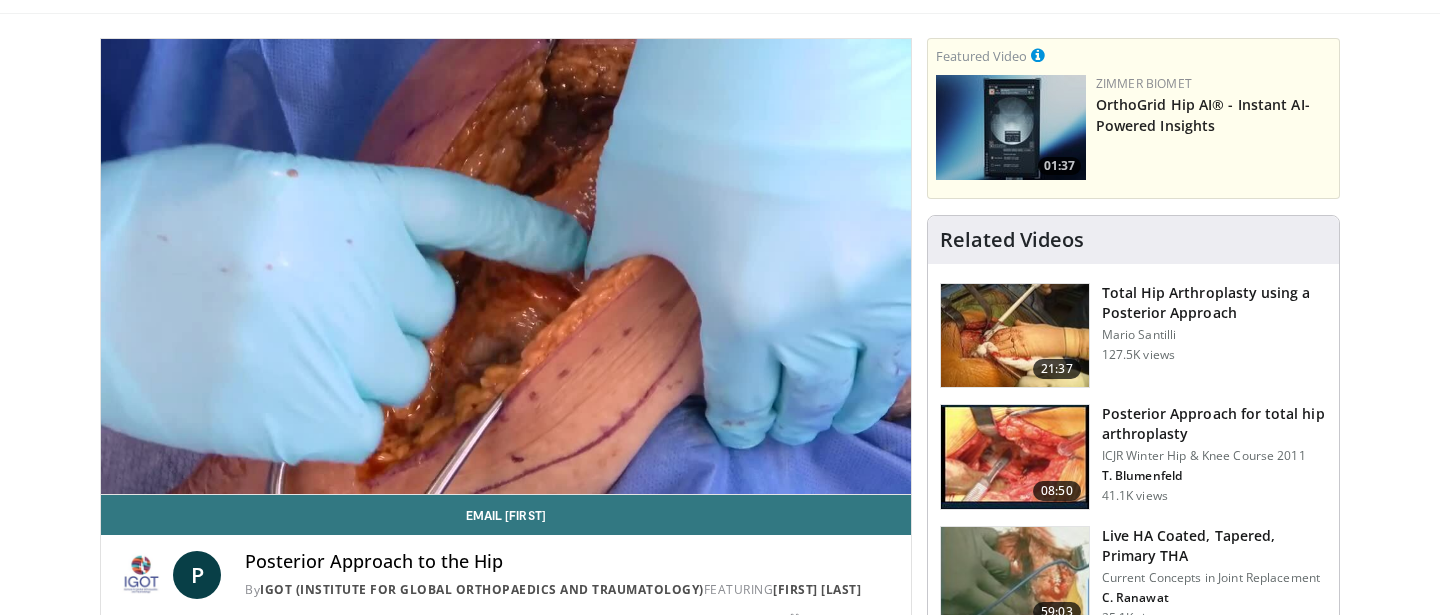 click on "Specialties
Adult & Family Medicine
Allergy, Asthma, Immunology
Anesthesiology
Cardiology
Dental
Dermatology
Endocrinology
Gastroenterology & Hepatology
General Surgery
Hematology & Oncology
Infectious Disease
Nephrology
Neurology
Neurosurgery
Obstetrics & Gynecology
Ophthalmology
Oral Maxillofacial
Orthopaedics
Otolaryngology
Pediatrics
Plastic Surgery
Podiatry
Psychiatry
Pulmonology
Radiation Oncology
Radiology
Rheumatology
Urology" at bounding box center [720, 1406] 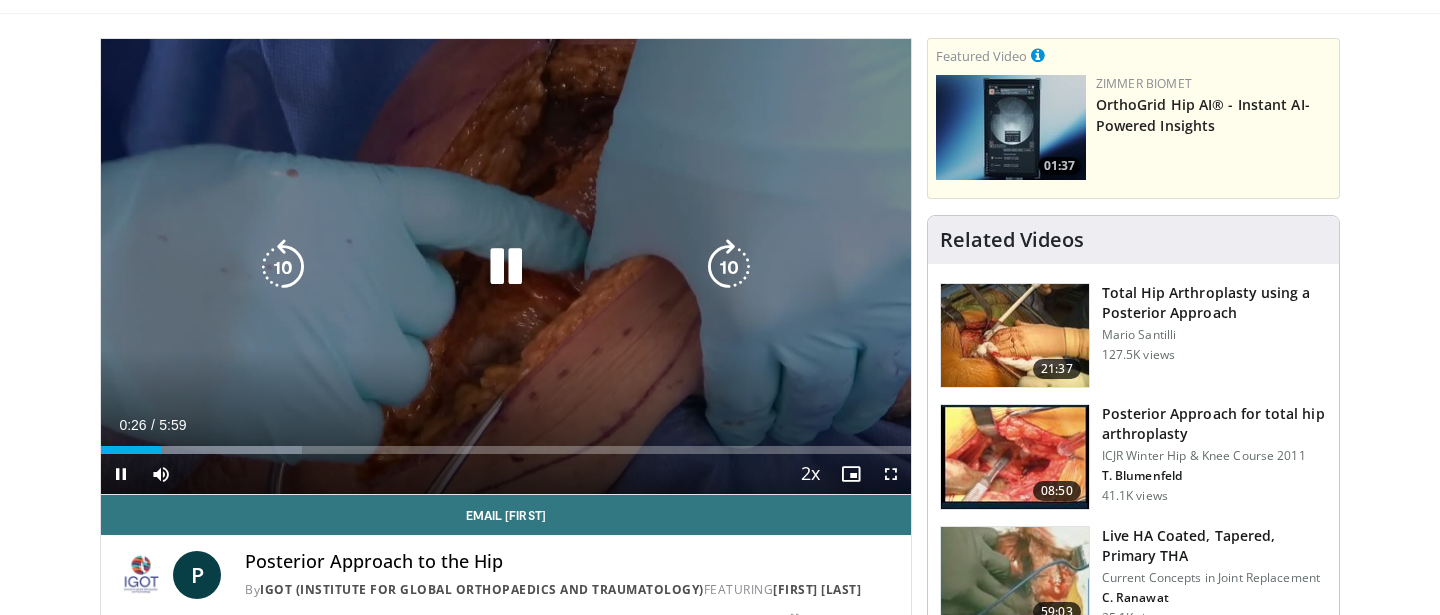click at bounding box center (506, 267) 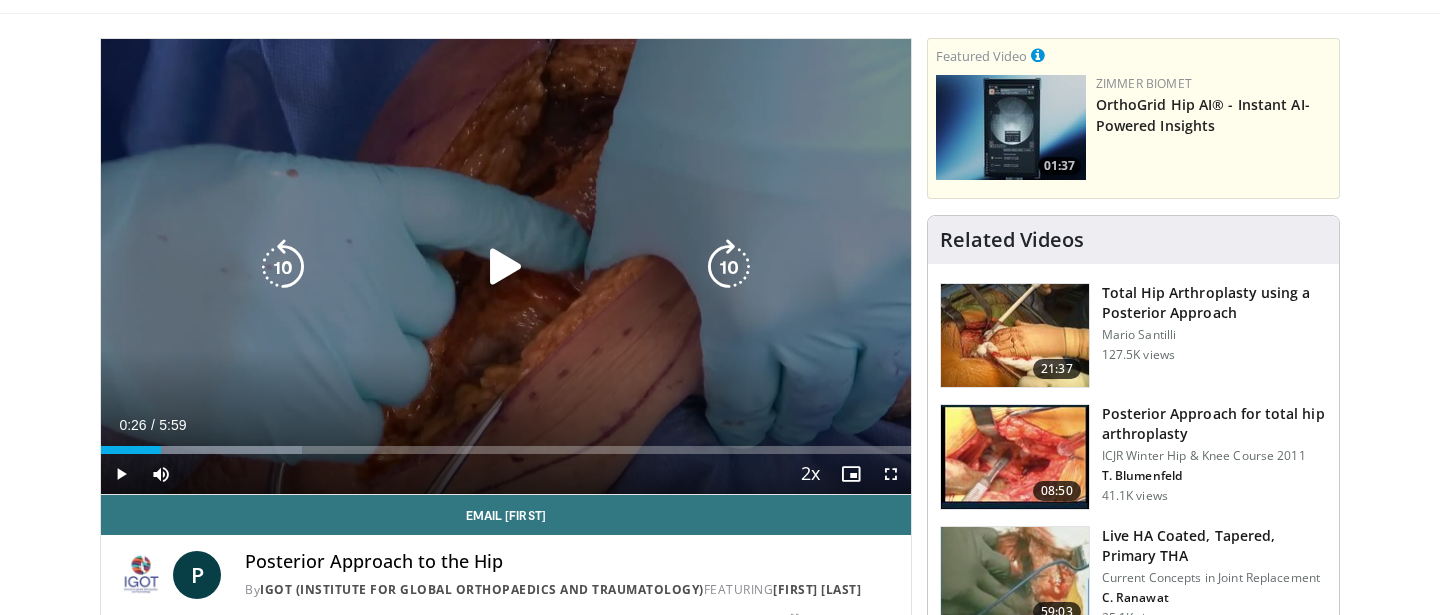 click at bounding box center (506, 267) 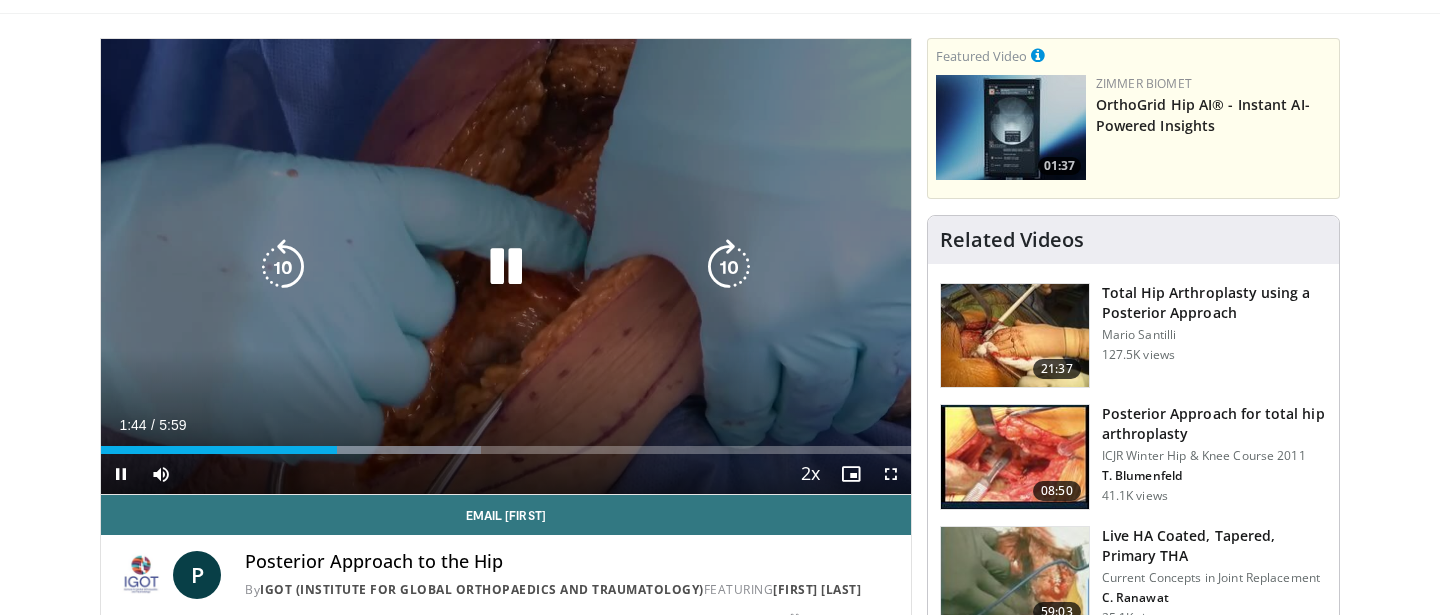 click at bounding box center (506, 267) 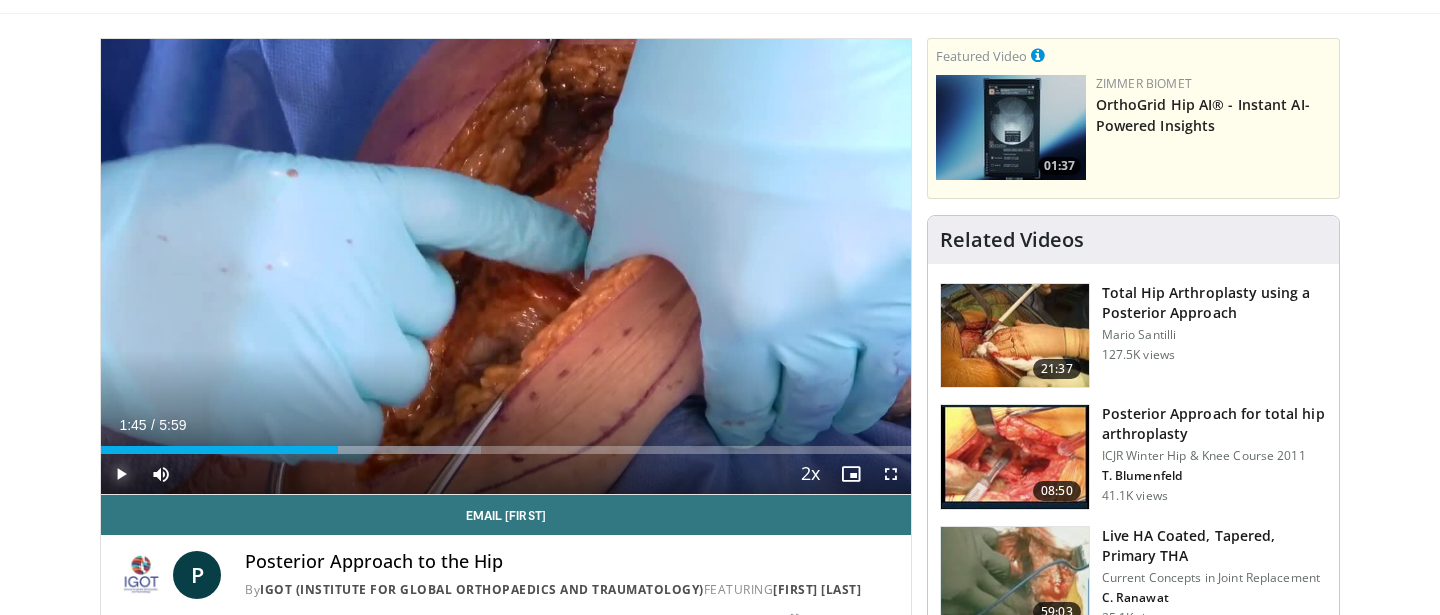 click at bounding box center [121, 474] 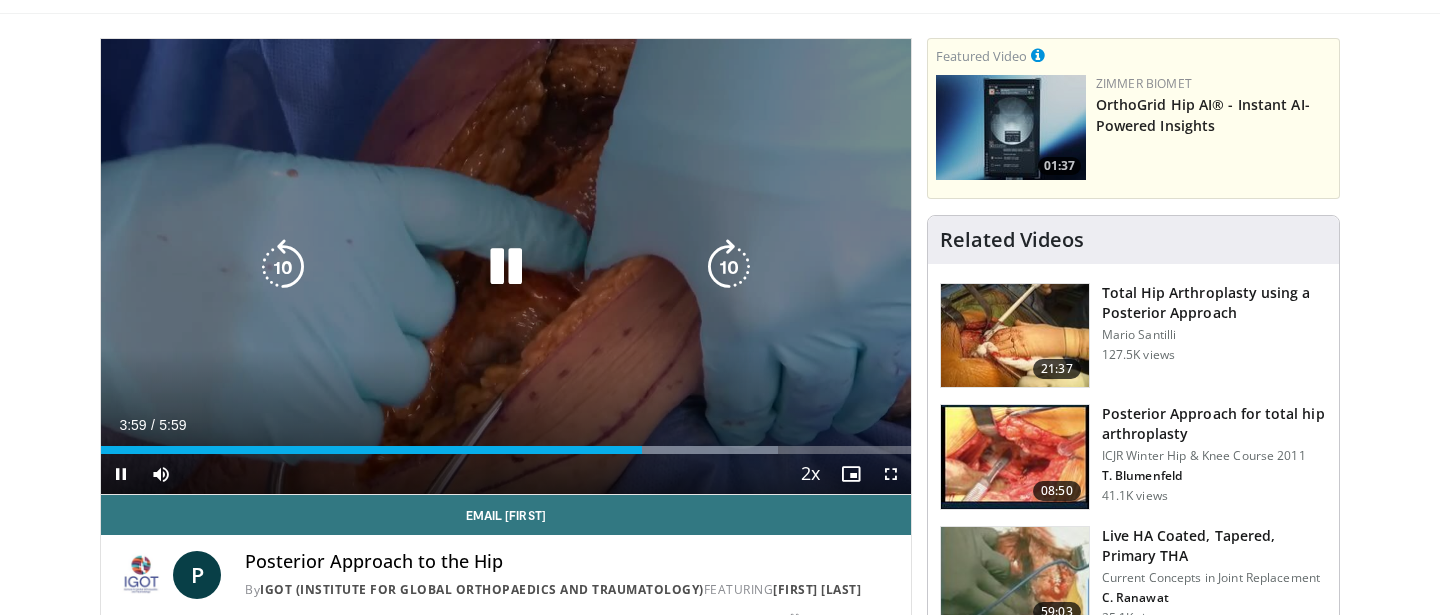 click at bounding box center (506, 267) 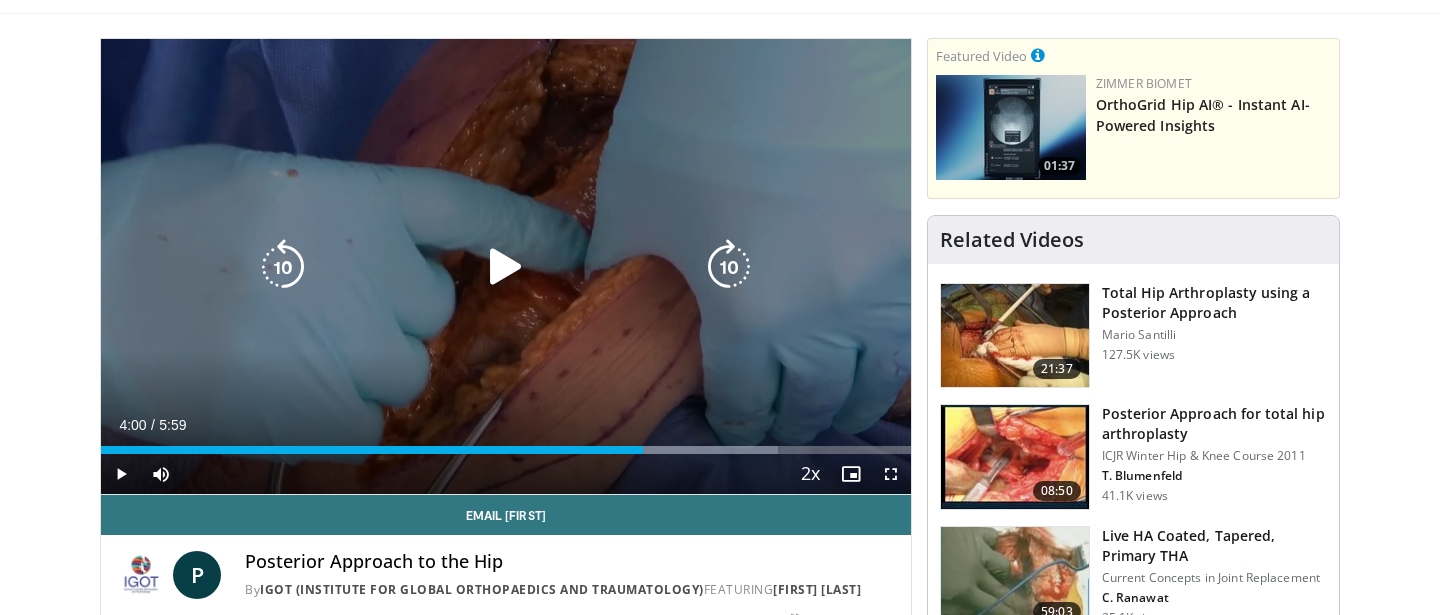 click at bounding box center [506, 267] 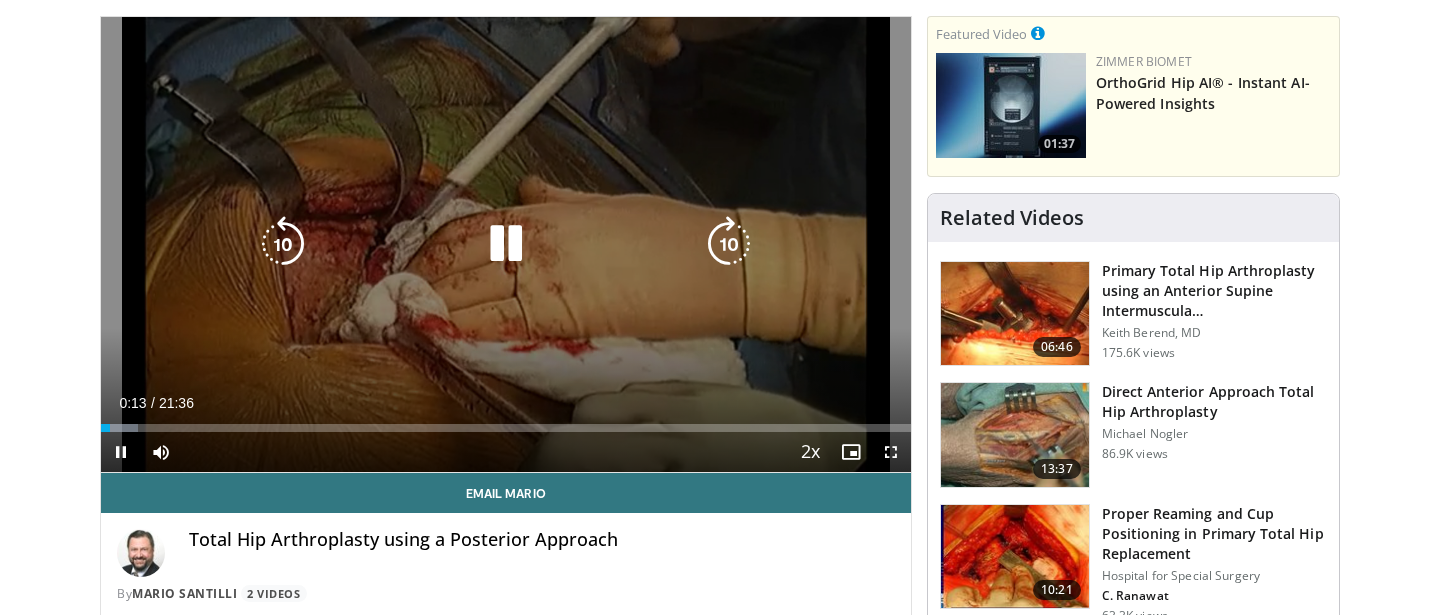 scroll, scrollTop: 149, scrollLeft: 0, axis: vertical 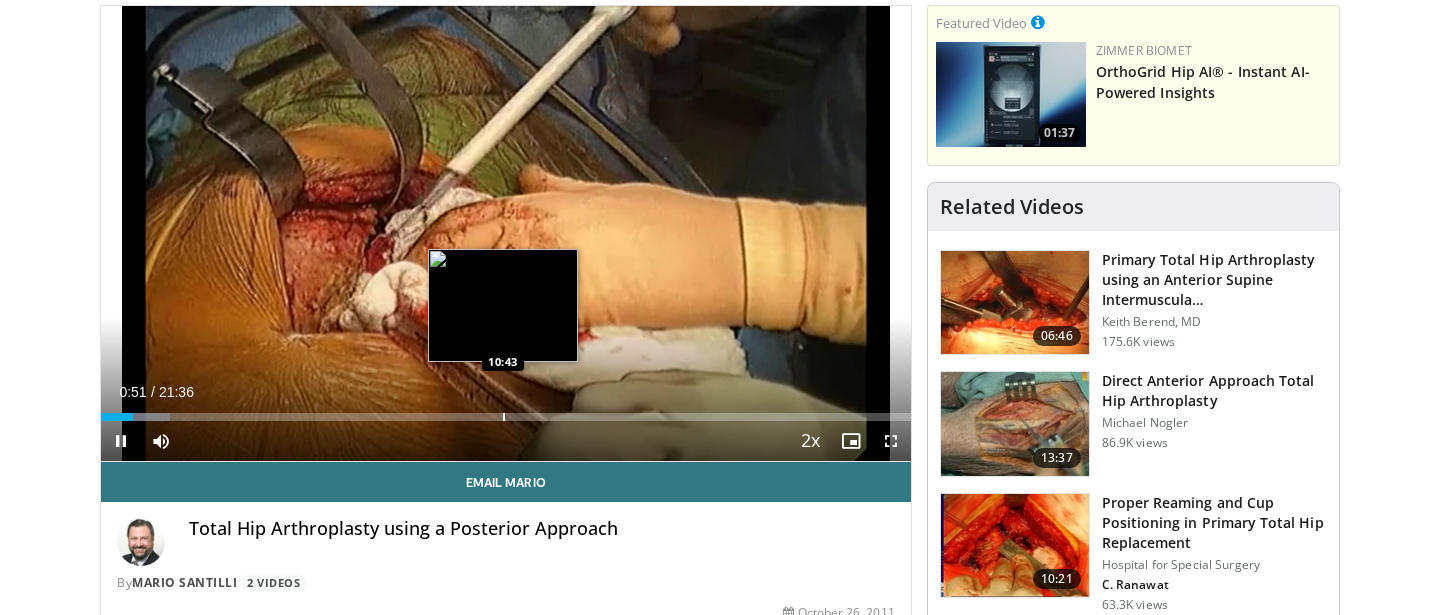 click on "Loaded :  8.49% 00:51 10:43" at bounding box center (506, 411) 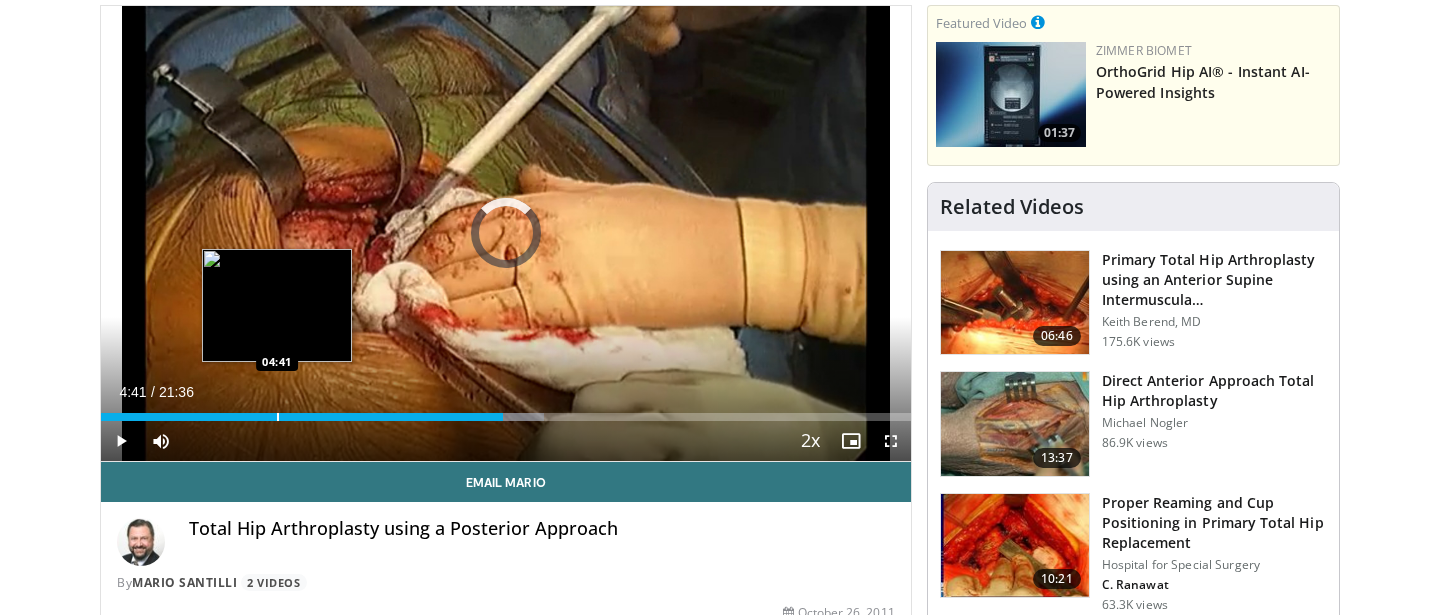click on "Loaded :  54.68% 04:41 04:41" at bounding box center (506, 411) 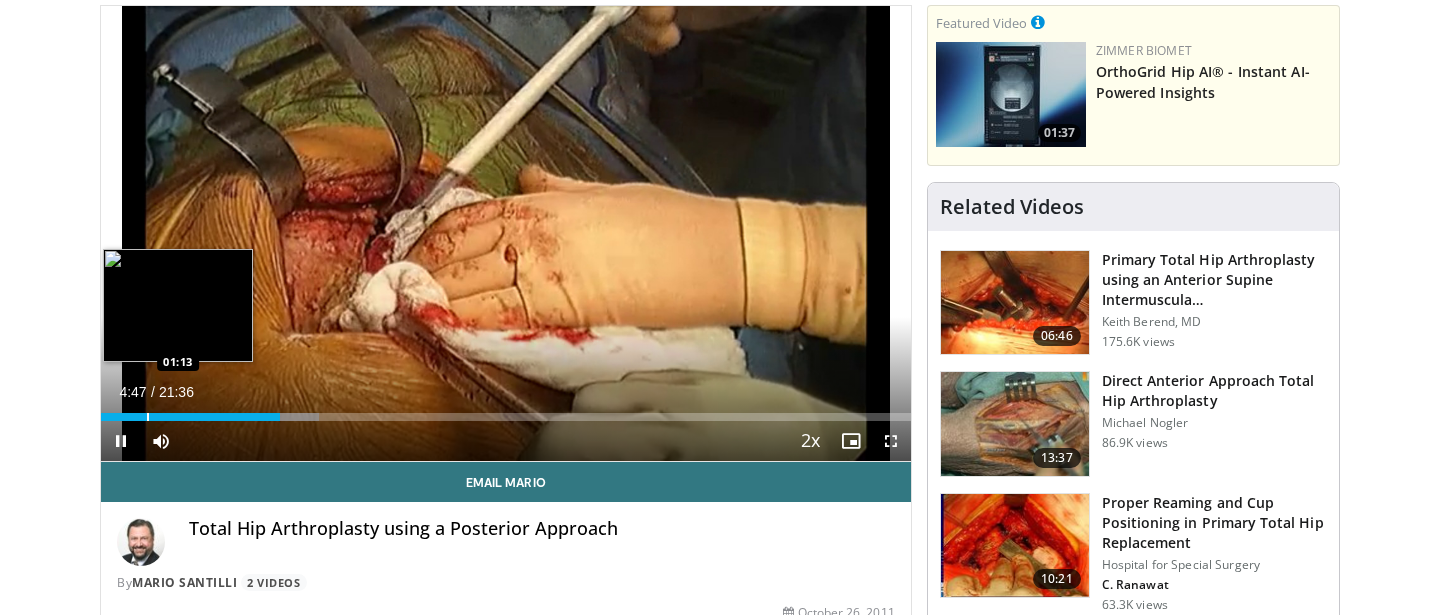 click on "Loaded :  26.95% 04:46 01:13" at bounding box center (506, 411) 